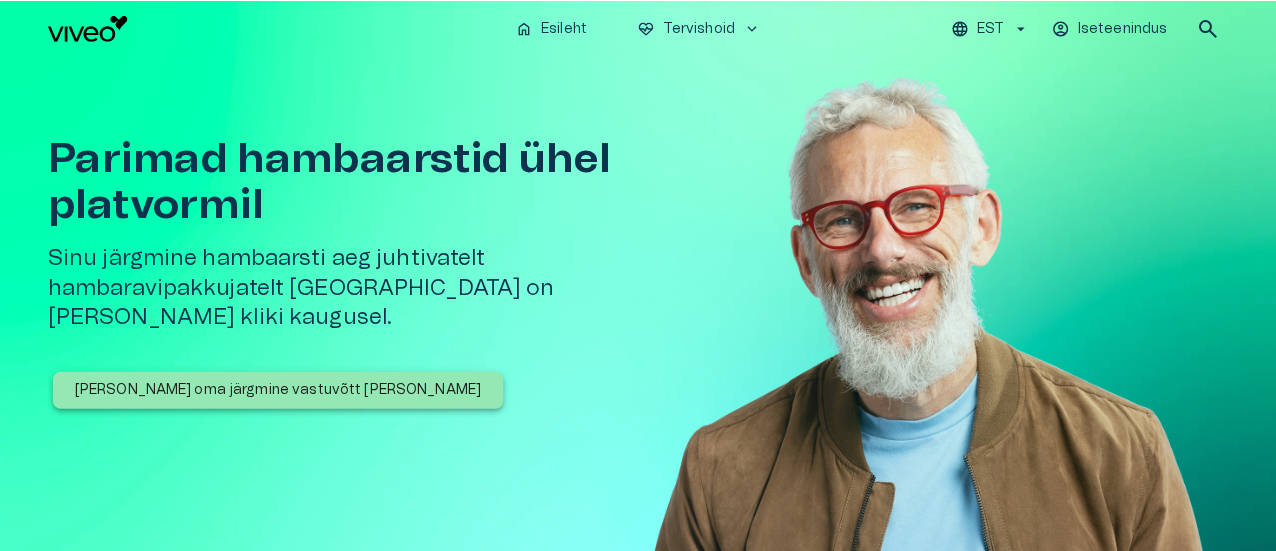 scroll, scrollTop: 0, scrollLeft: 0, axis: both 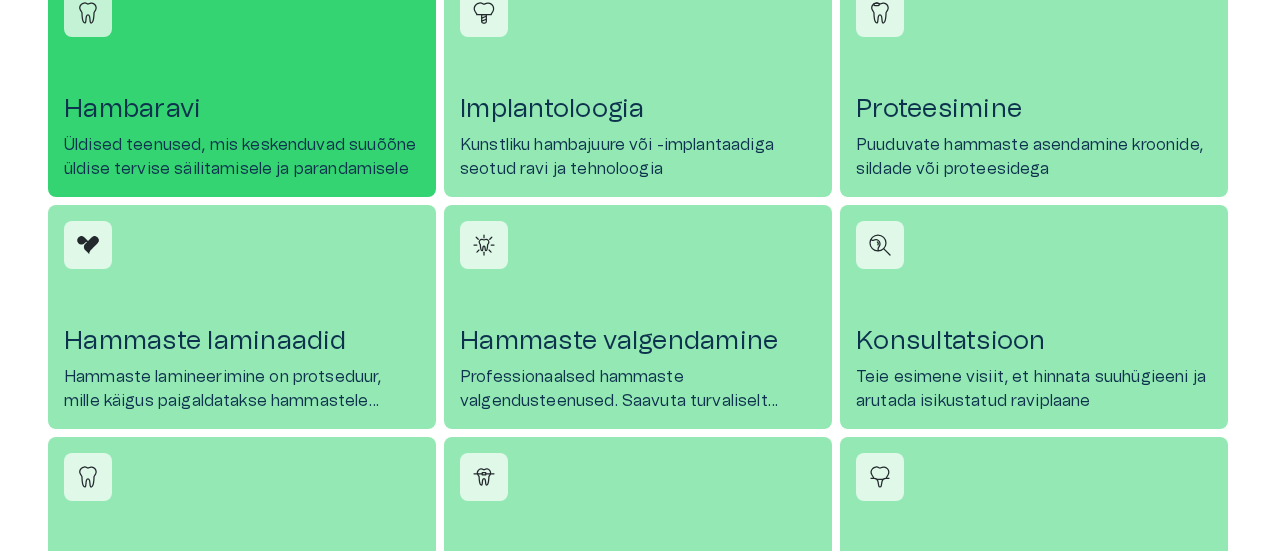 click on "Hambaravi" at bounding box center [242, 109] 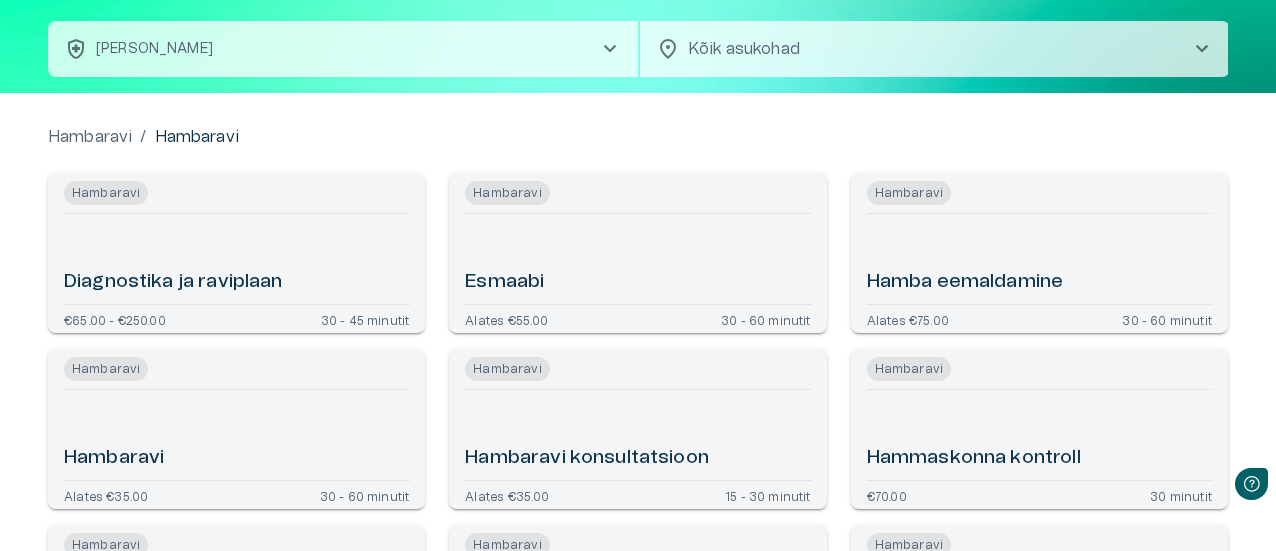 scroll, scrollTop: 0, scrollLeft: 0, axis: both 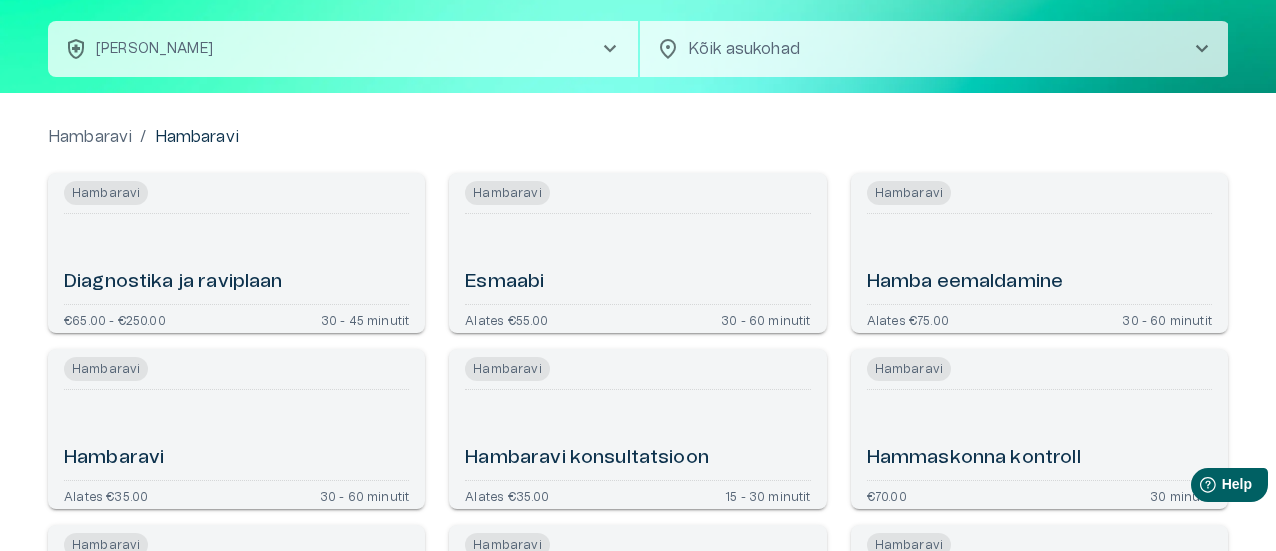 click on "Esmaabi" at bounding box center (504, 282) 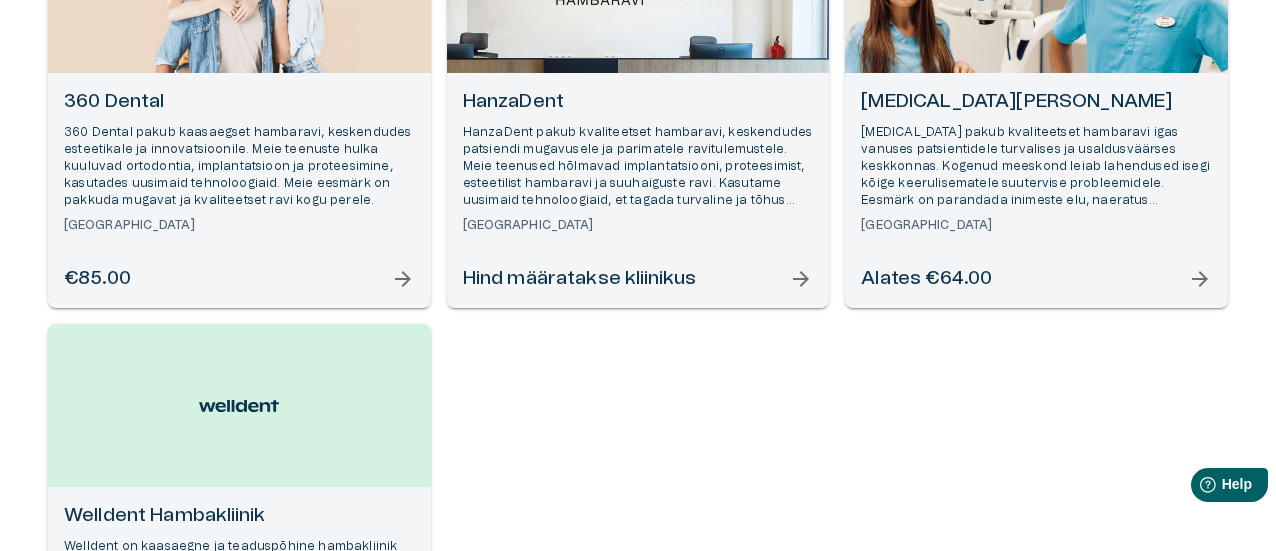 scroll, scrollTop: 600, scrollLeft: 0, axis: vertical 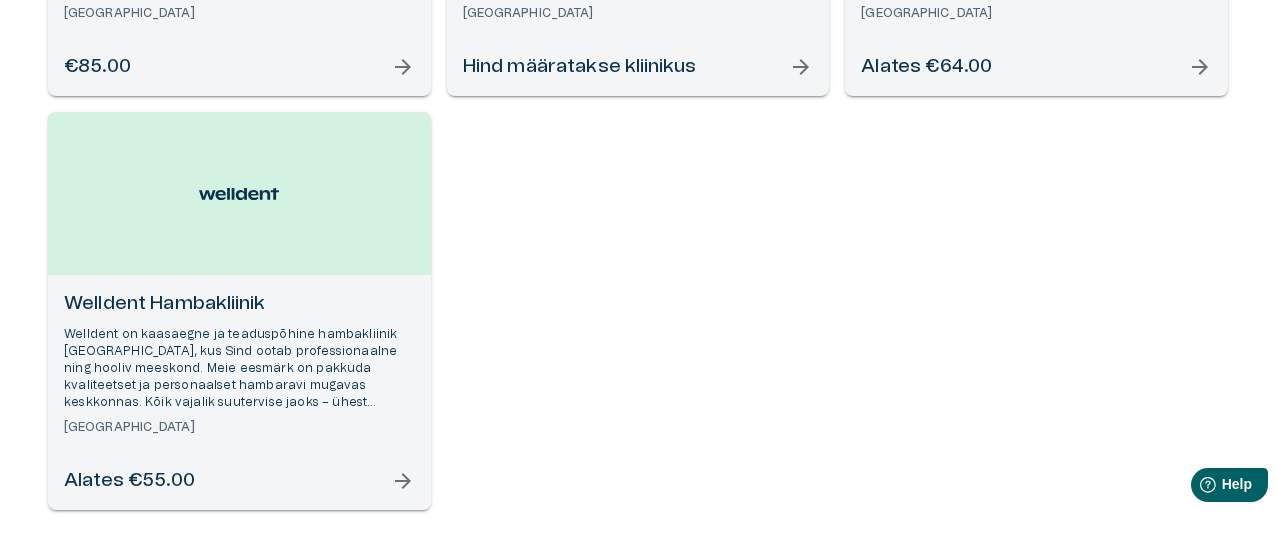 click on "Welldent Hambakliinik" at bounding box center (239, 304) 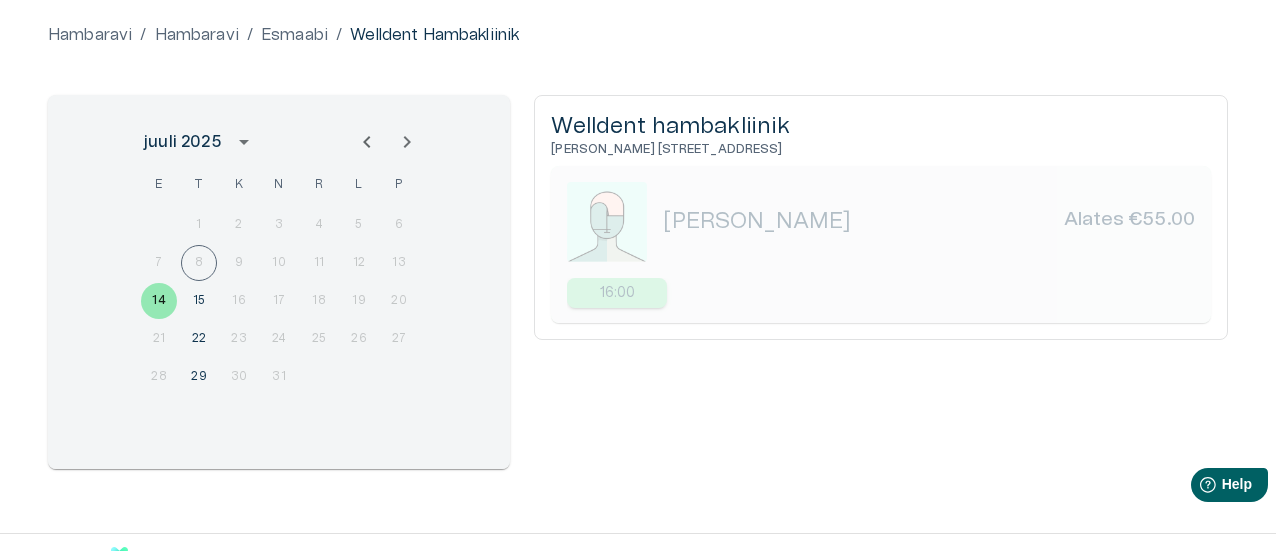 scroll, scrollTop: 100, scrollLeft: 0, axis: vertical 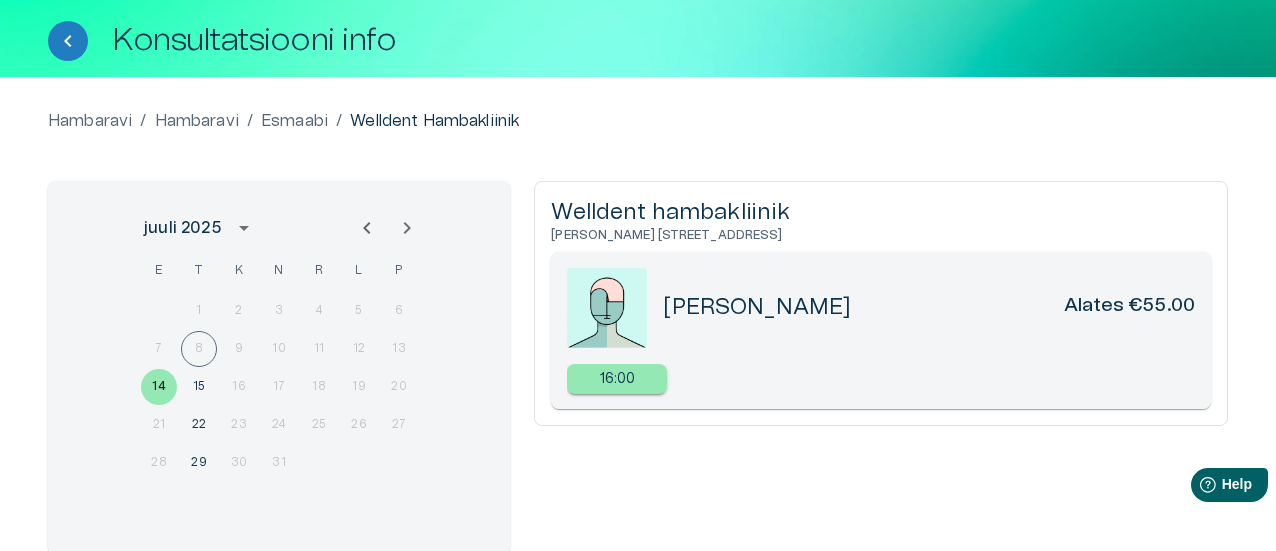 click on "7 8 9 10 11 12 13" at bounding box center (279, 349) 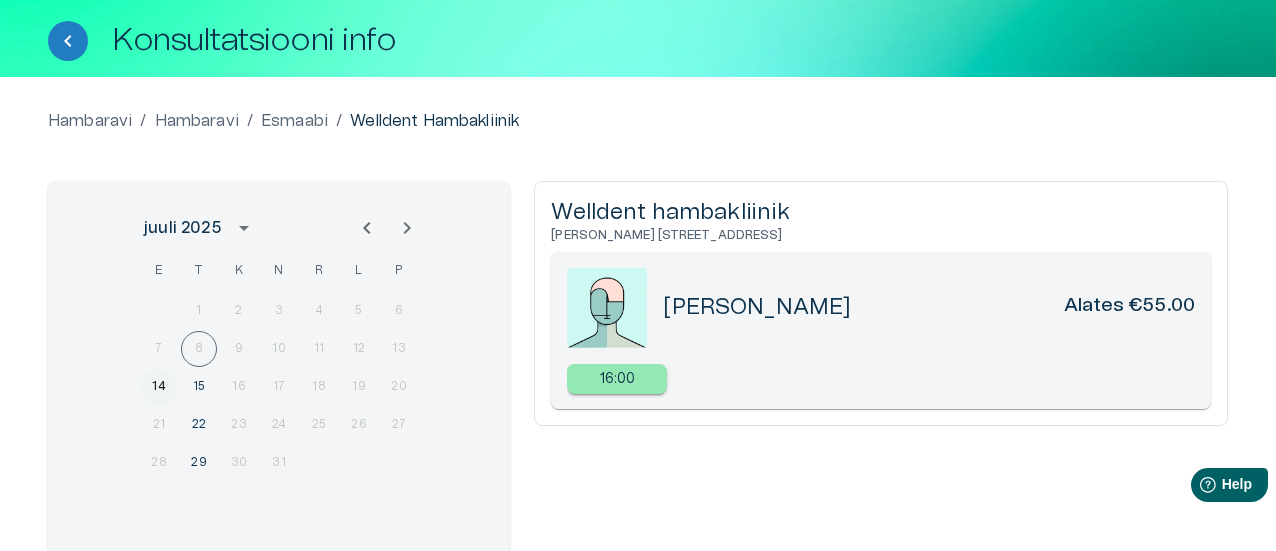 click on "14" at bounding box center [159, 387] 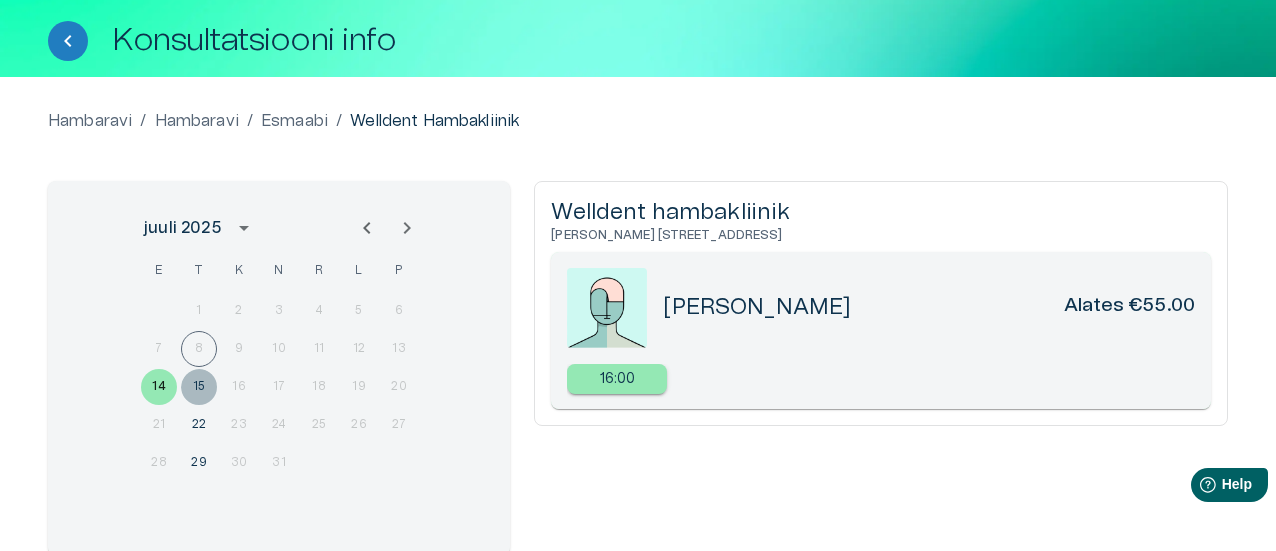 click on "15" at bounding box center (199, 387) 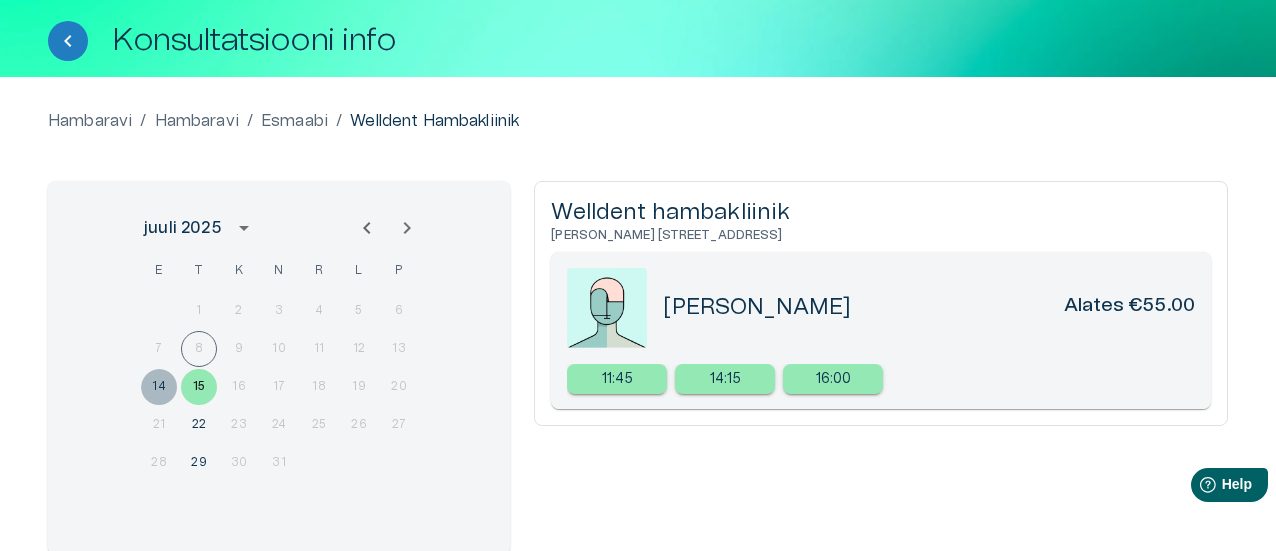 click on "14" at bounding box center (159, 387) 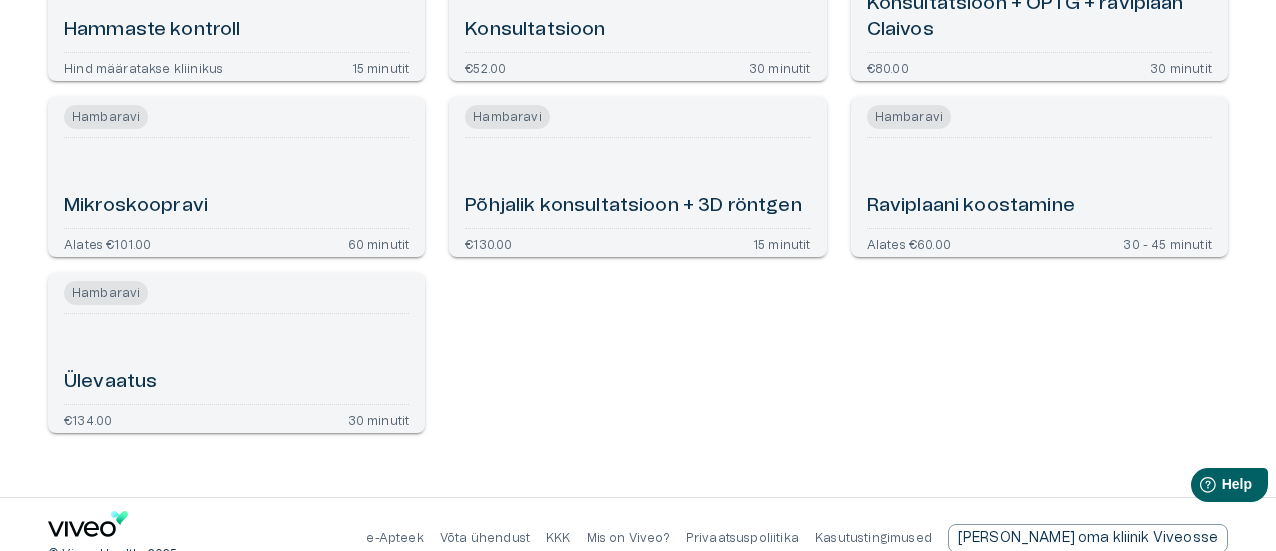 scroll, scrollTop: 237, scrollLeft: 0, axis: vertical 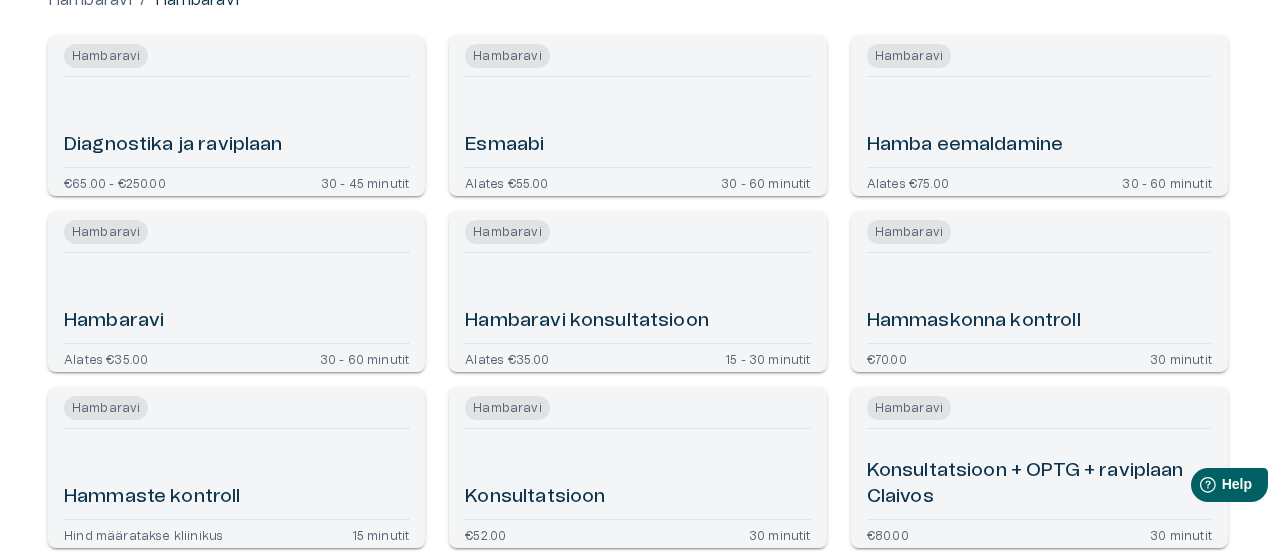 click on "Hambaravi" at bounding box center (236, 298) 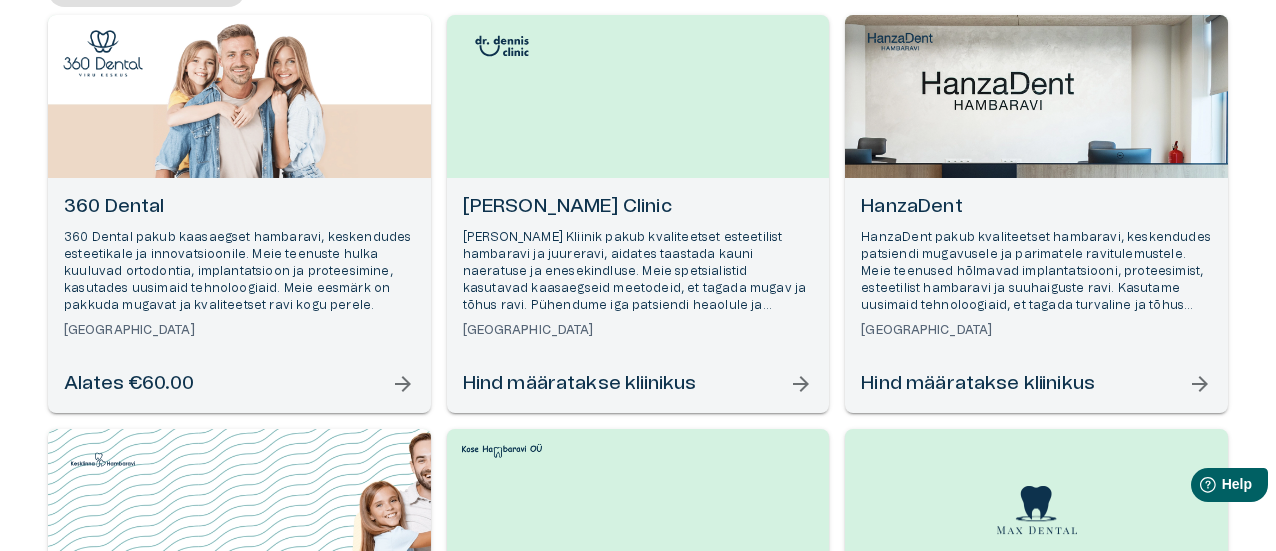 scroll, scrollTop: 300, scrollLeft: 0, axis: vertical 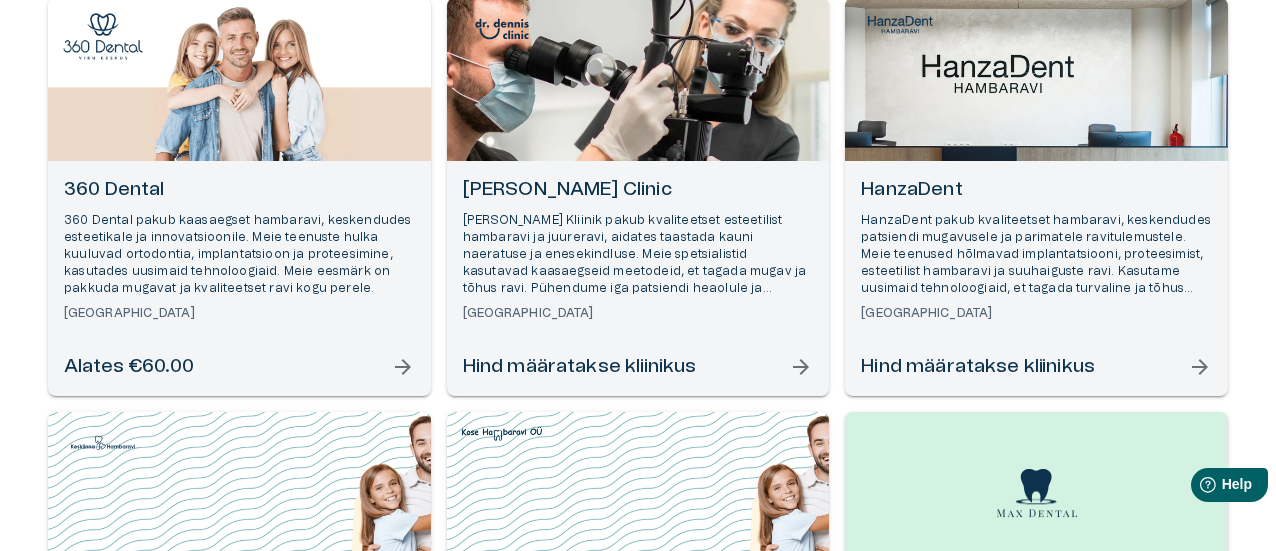 click on "HanzaDent" at bounding box center [1036, 190] 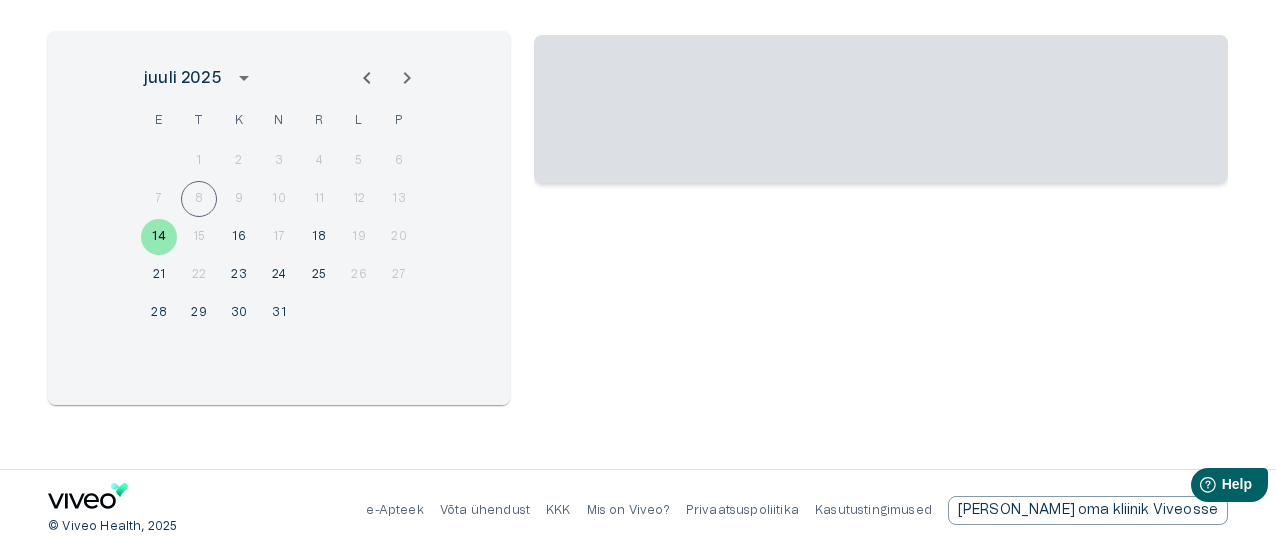 scroll, scrollTop: 249, scrollLeft: 0, axis: vertical 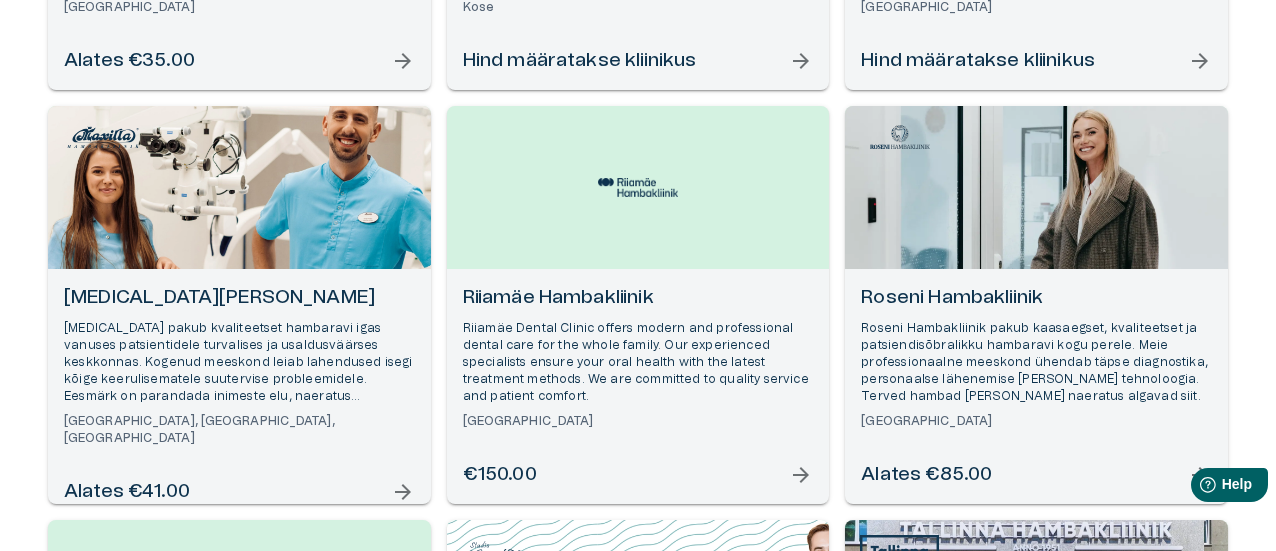 click on "[MEDICAL_DATA][PERSON_NAME]" at bounding box center (239, 298) 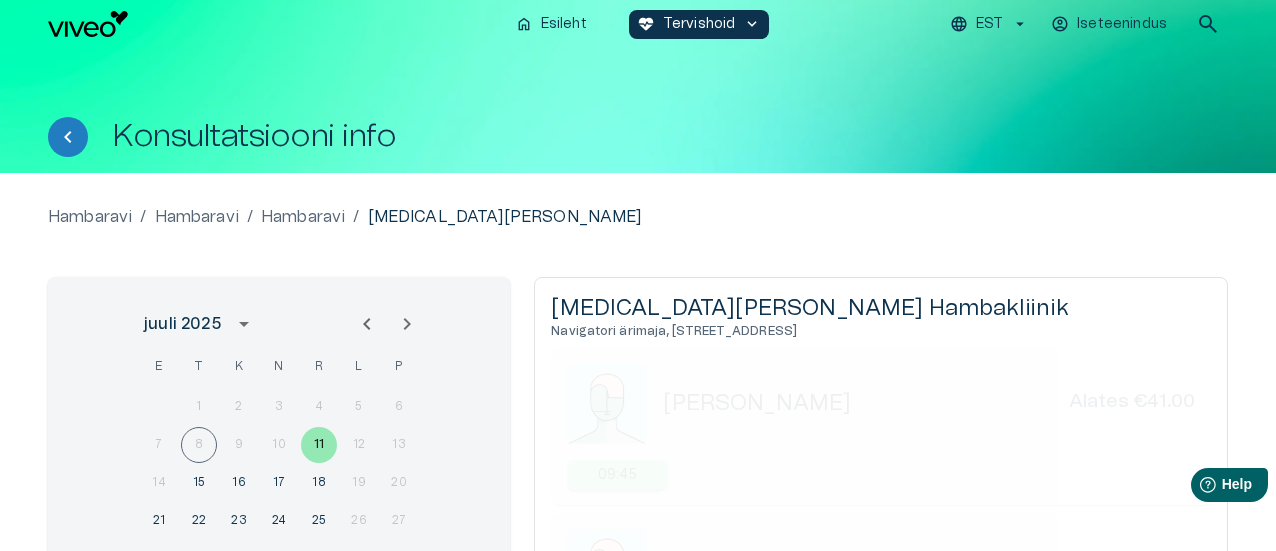 scroll, scrollTop: 0, scrollLeft: 0, axis: both 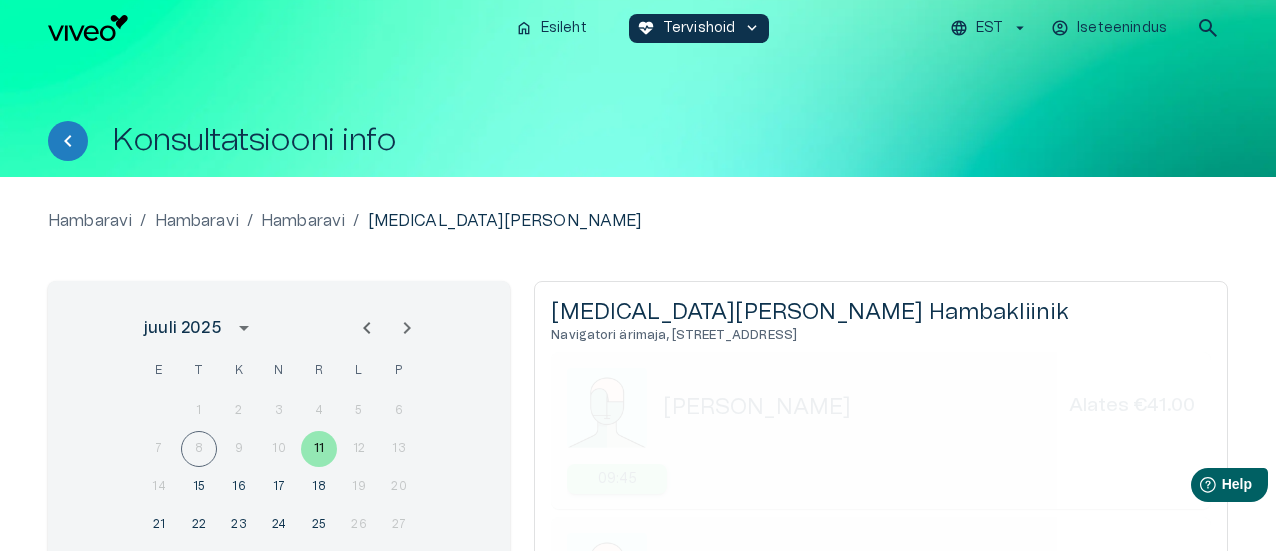 click on "Hambaravi" at bounding box center [197, 221] 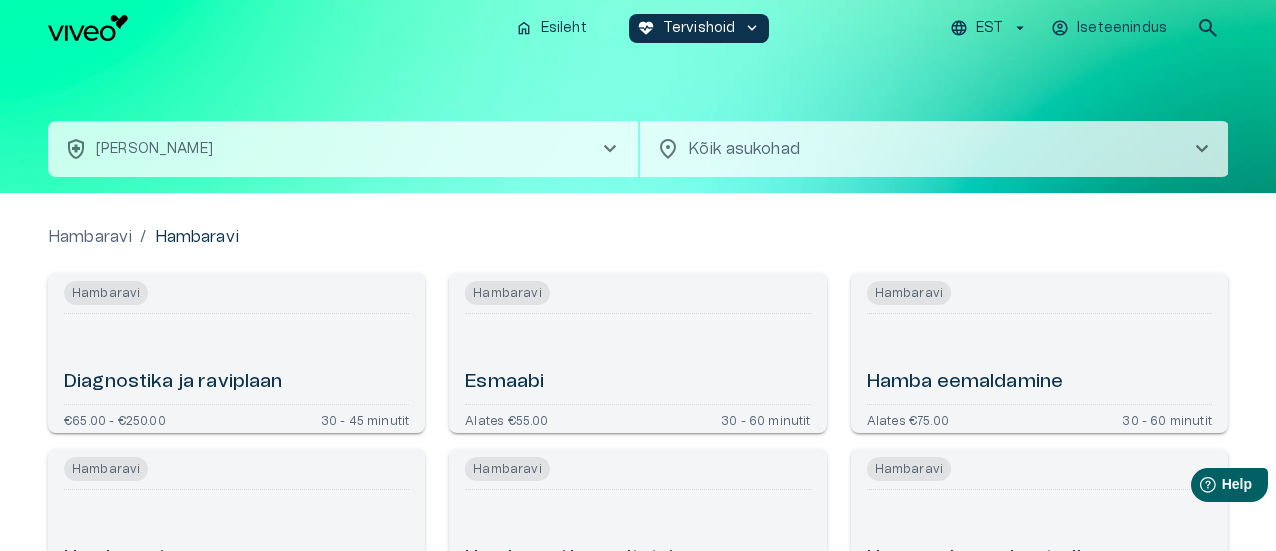 click on "Esmaabi" at bounding box center [504, 382] 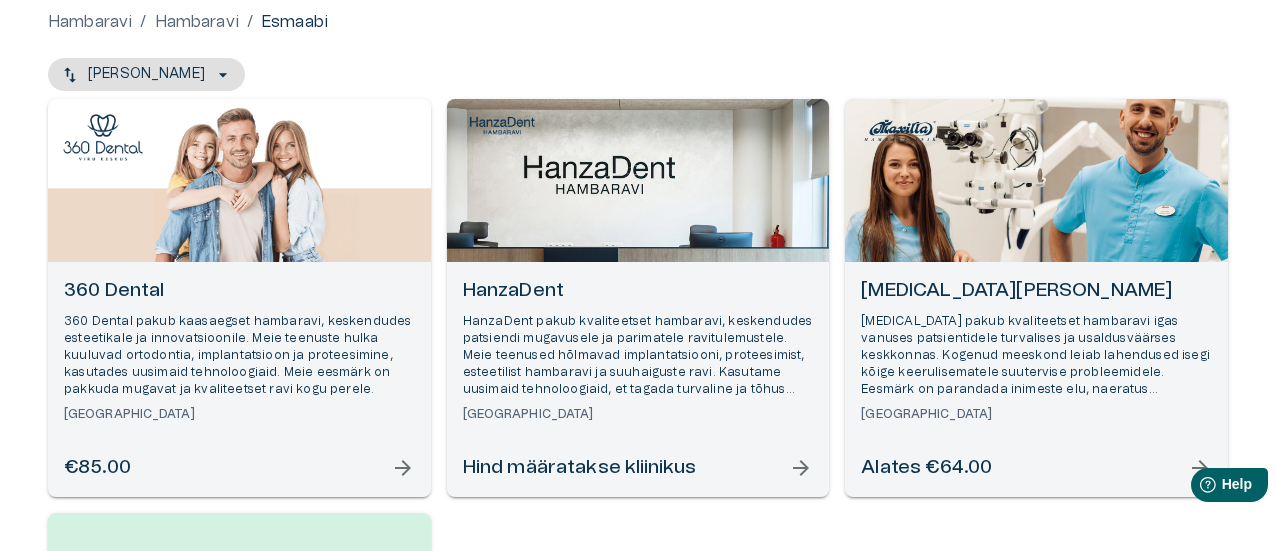 scroll, scrollTop: 300, scrollLeft: 0, axis: vertical 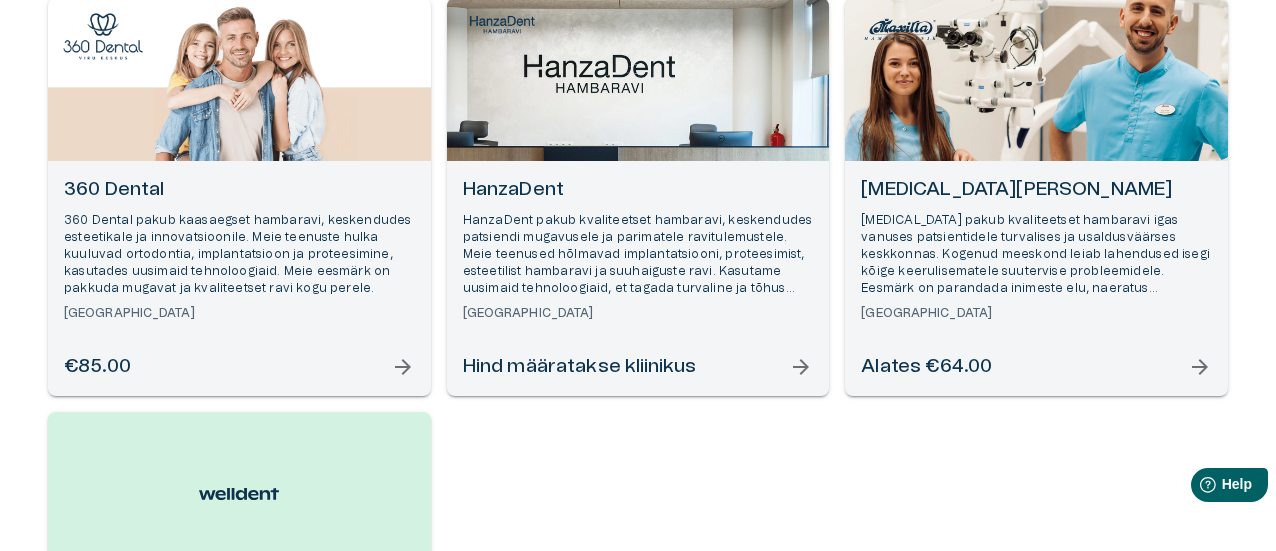 click on "[MEDICAL_DATA][PERSON_NAME]" at bounding box center (1036, 190) 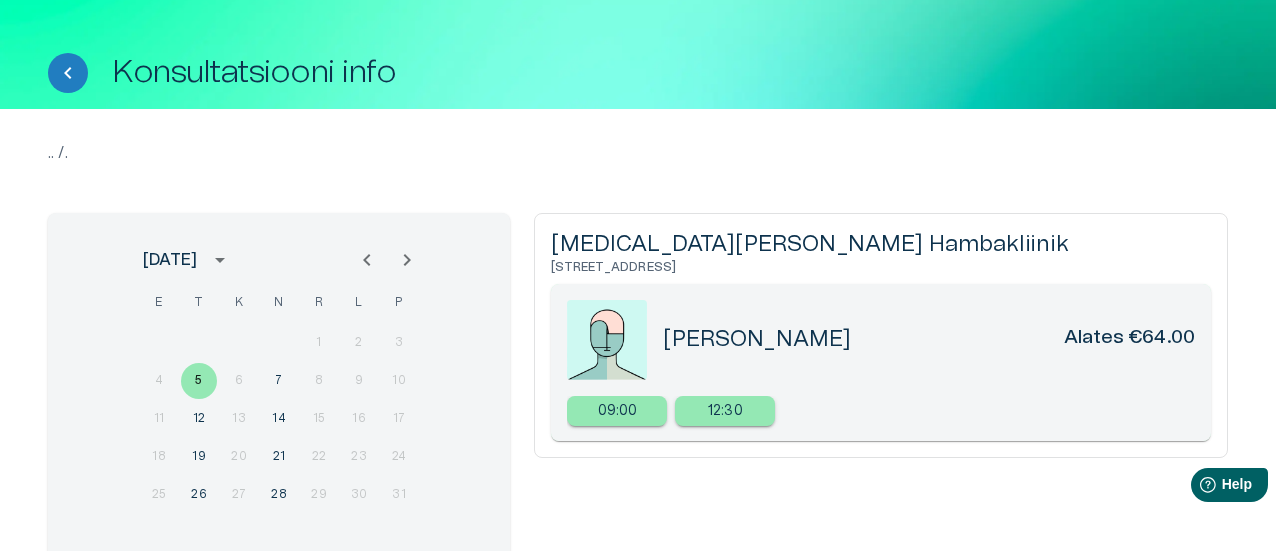 scroll, scrollTop: 100, scrollLeft: 0, axis: vertical 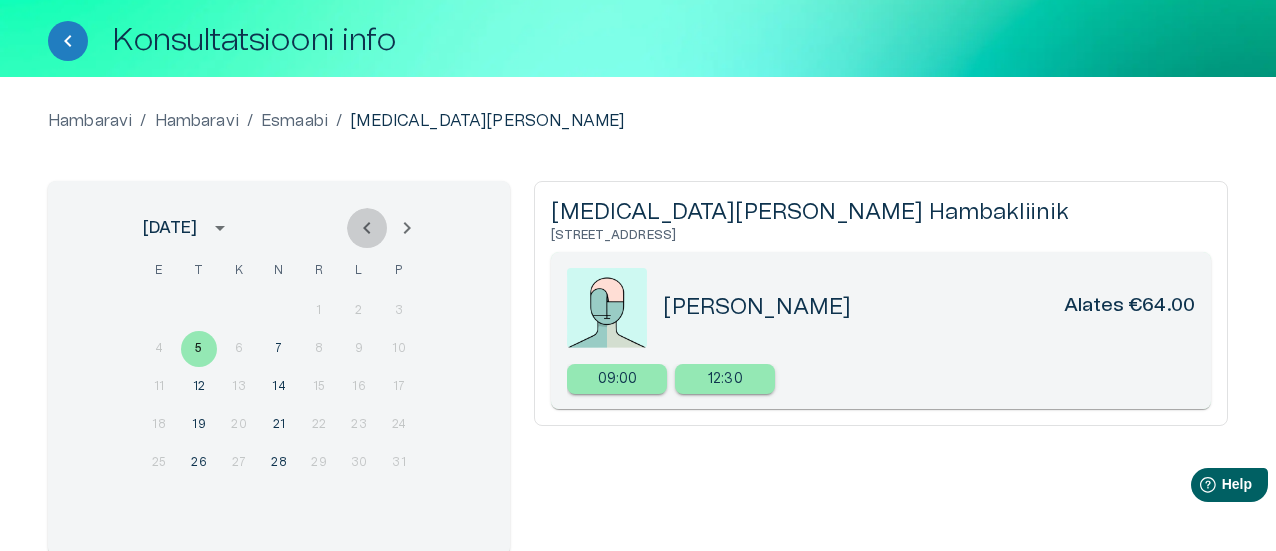 click 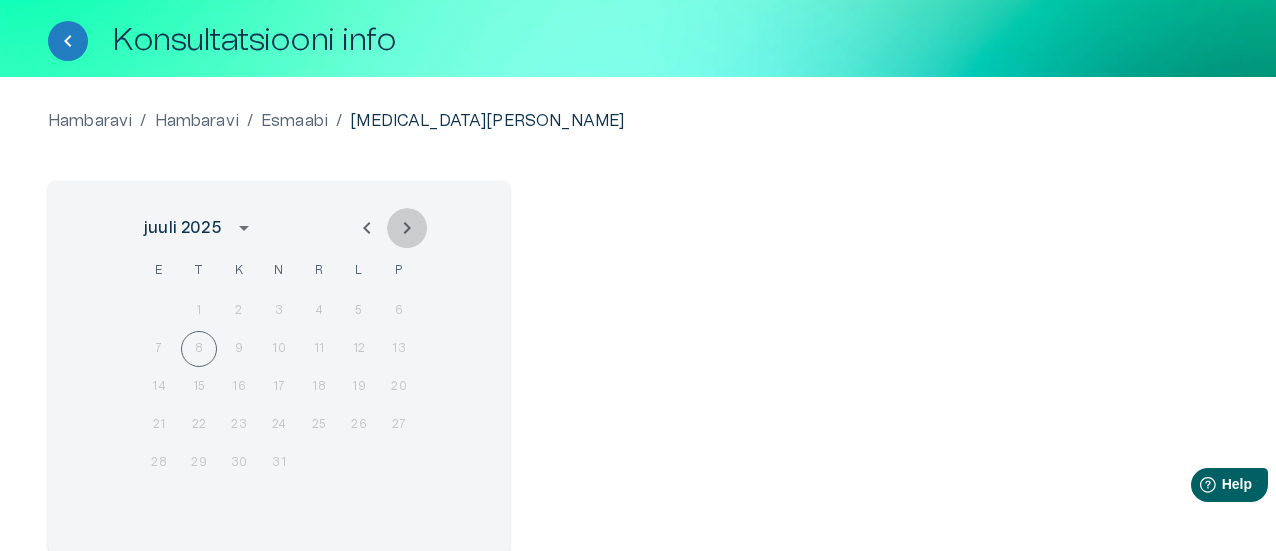 click 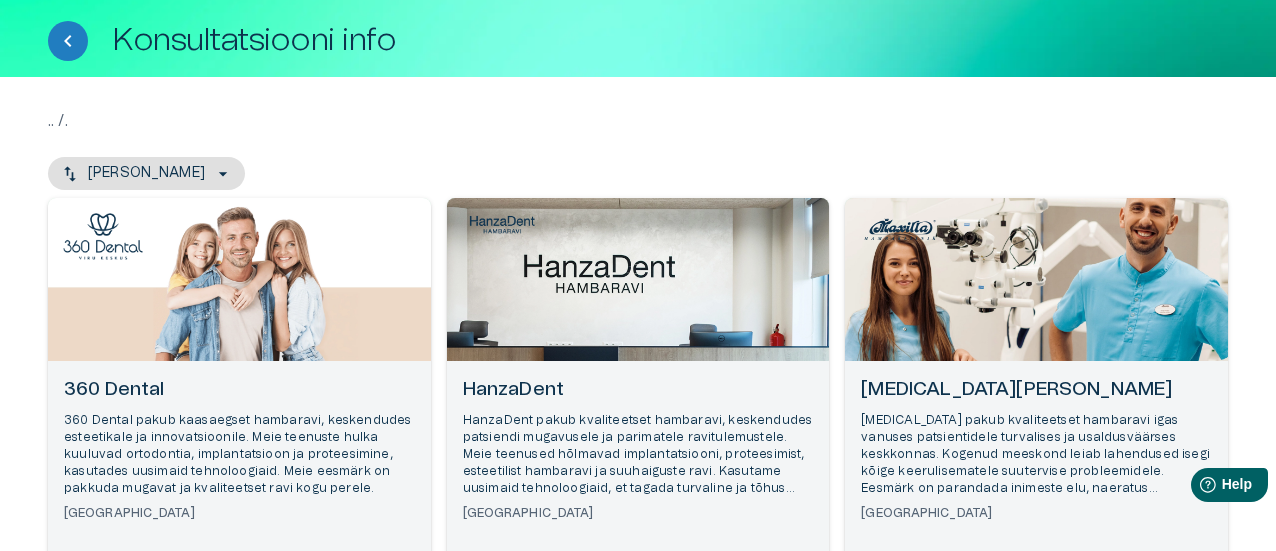 scroll, scrollTop: 300, scrollLeft: 0, axis: vertical 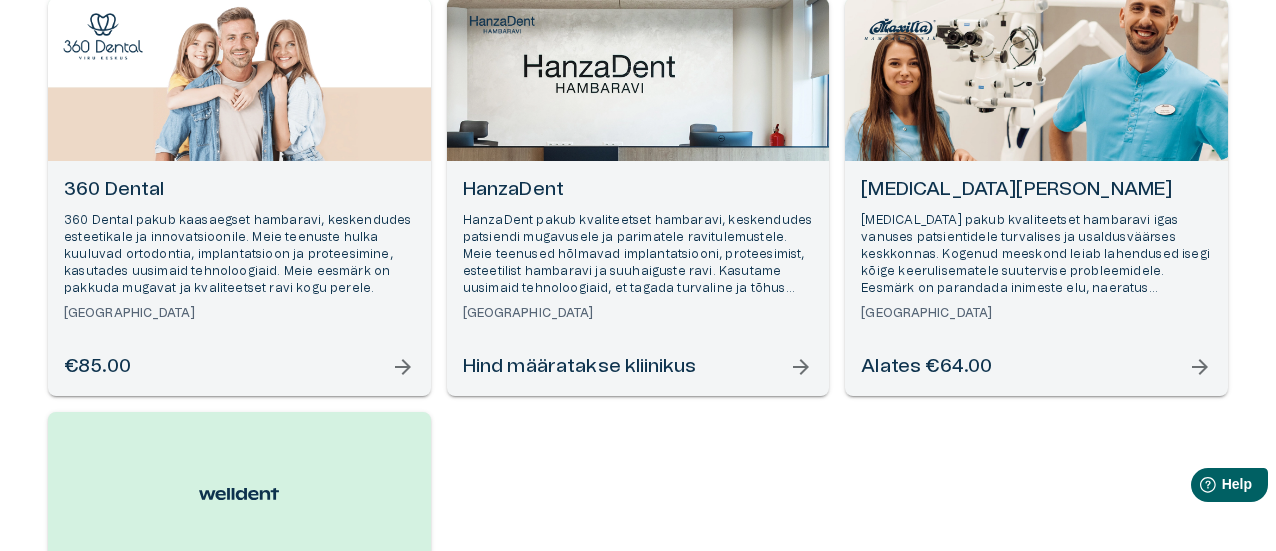 click on "360 Dental" at bounding box center (239, 190) 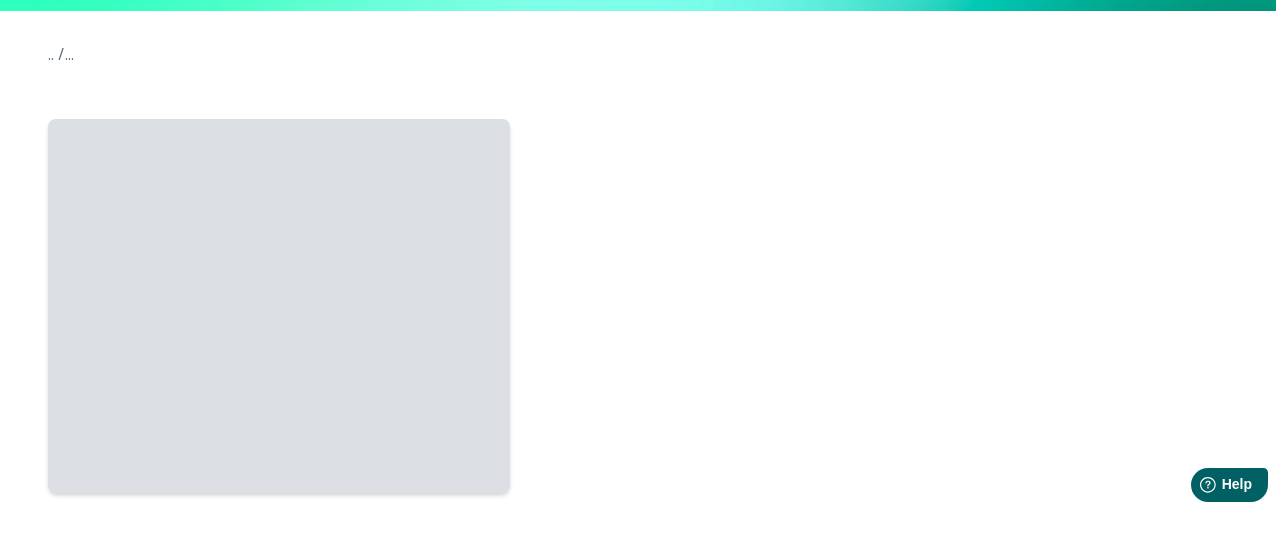 scroll, scrollTop: 200, scrollLeft: 0, axis: vertical 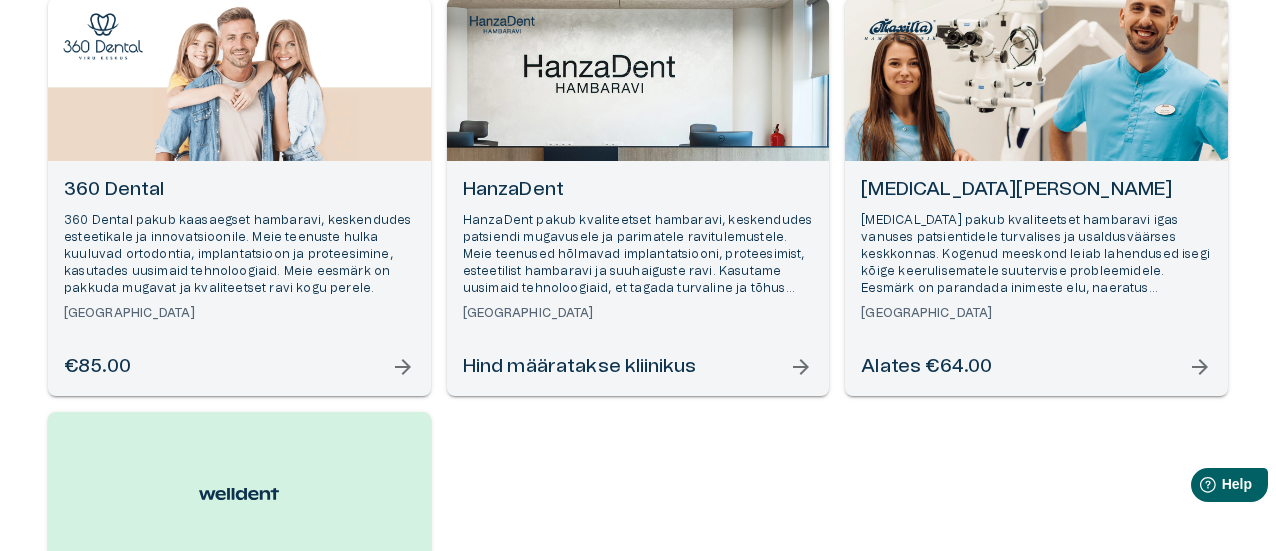 click on "HanzaDent" at bounding box center [638, 190] 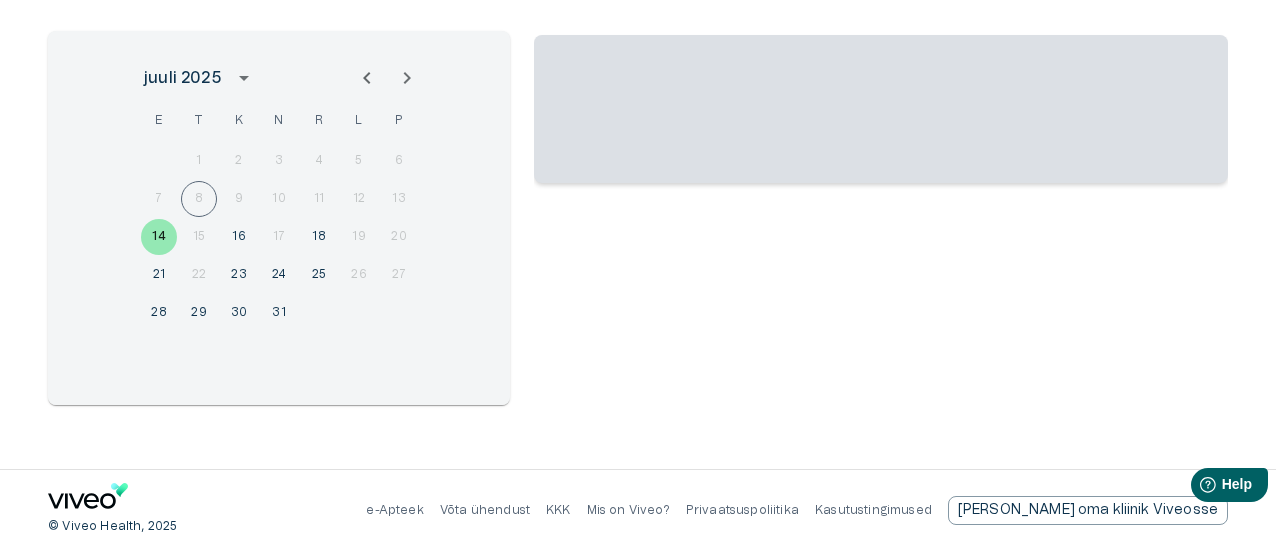 scroll, scrollTop: 249, scrollLeft: 0, axis: vertical 